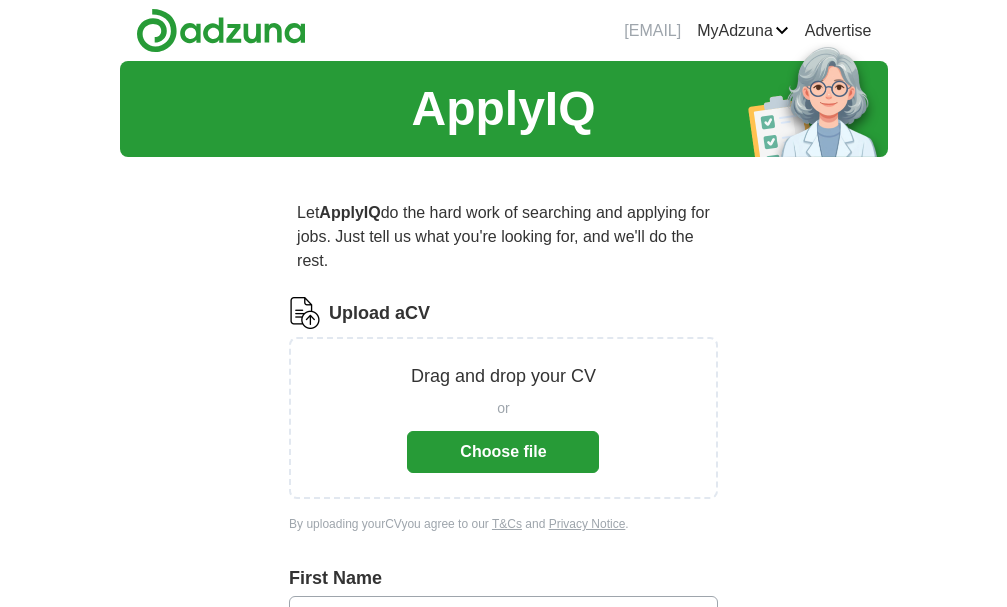 scroll, scrollTop: 0, scrollLeft: 0, axis: both 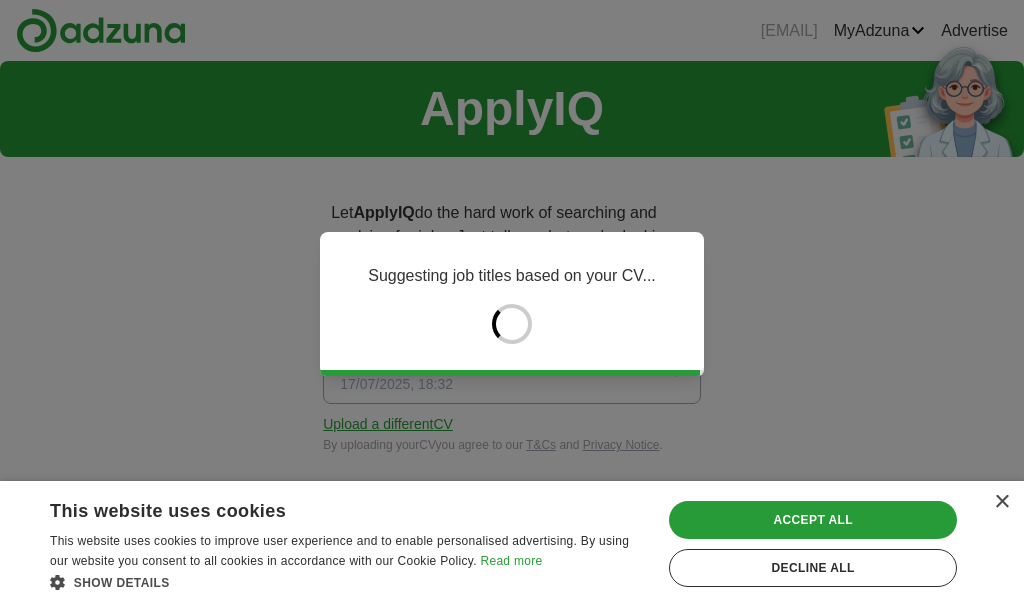 type on "****" 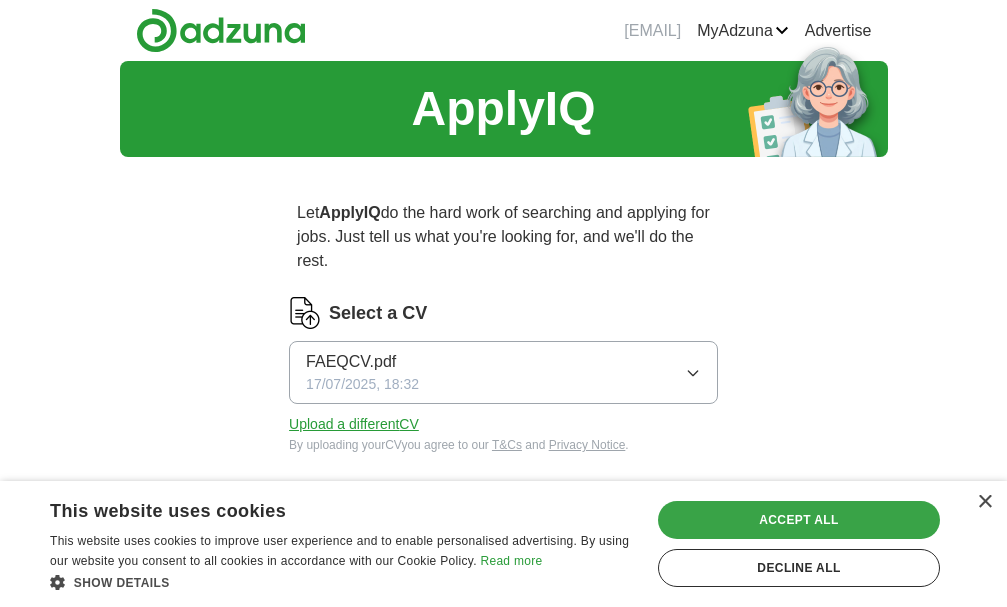 click on "Accept all" at bounding box center (799, 520) 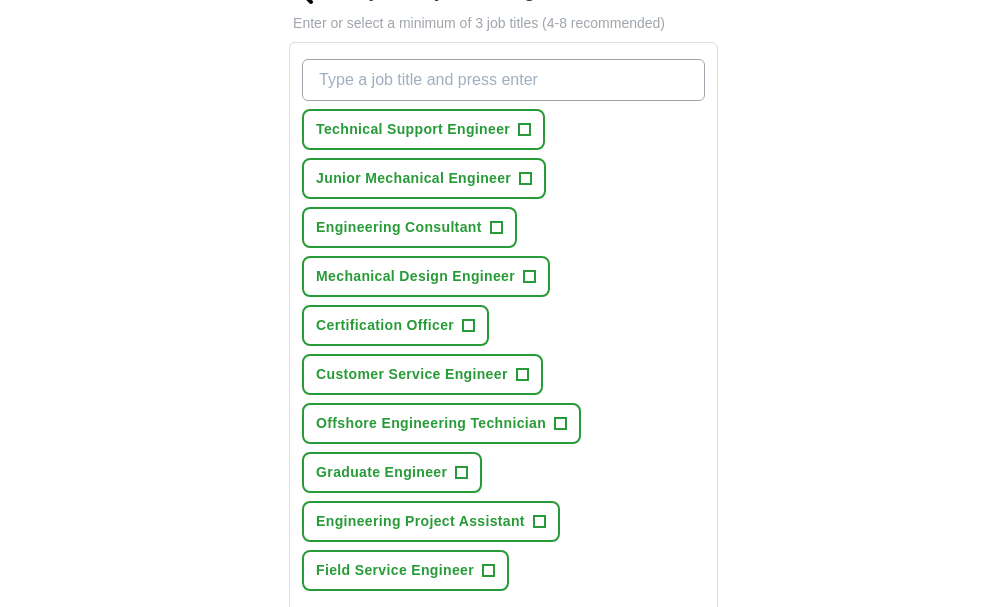 scroll, scrollTop: 723, scrollLeft: 0, axis: vertical 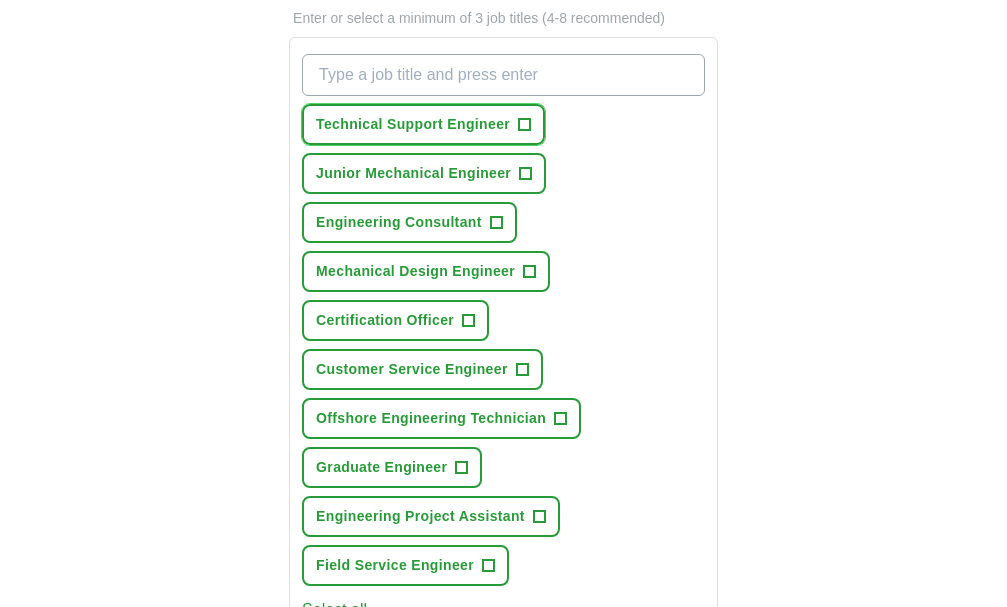 click on "+" at bounding box center [525, 125] 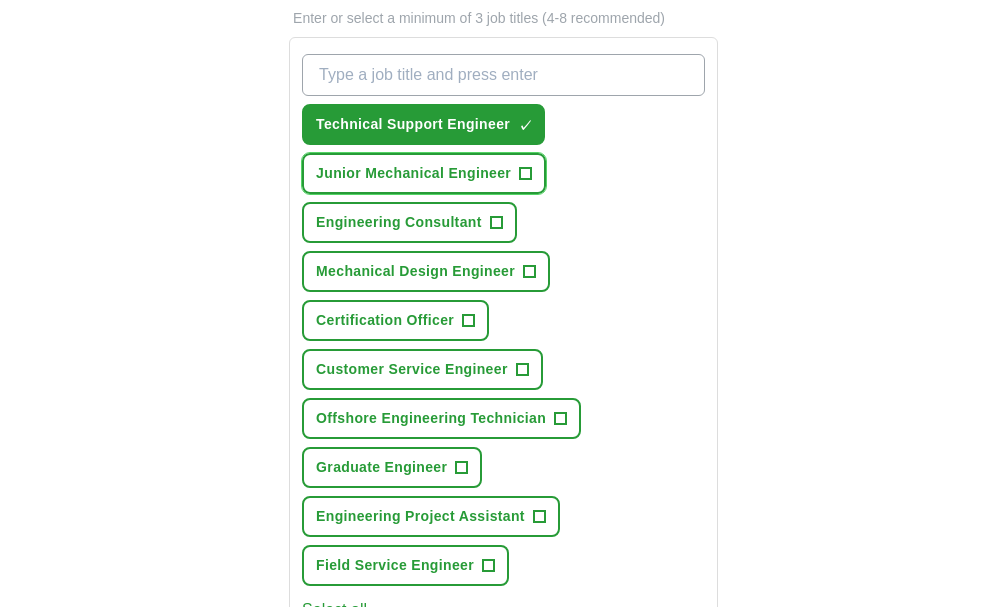 click on "+" at bounding box center (526, 174) 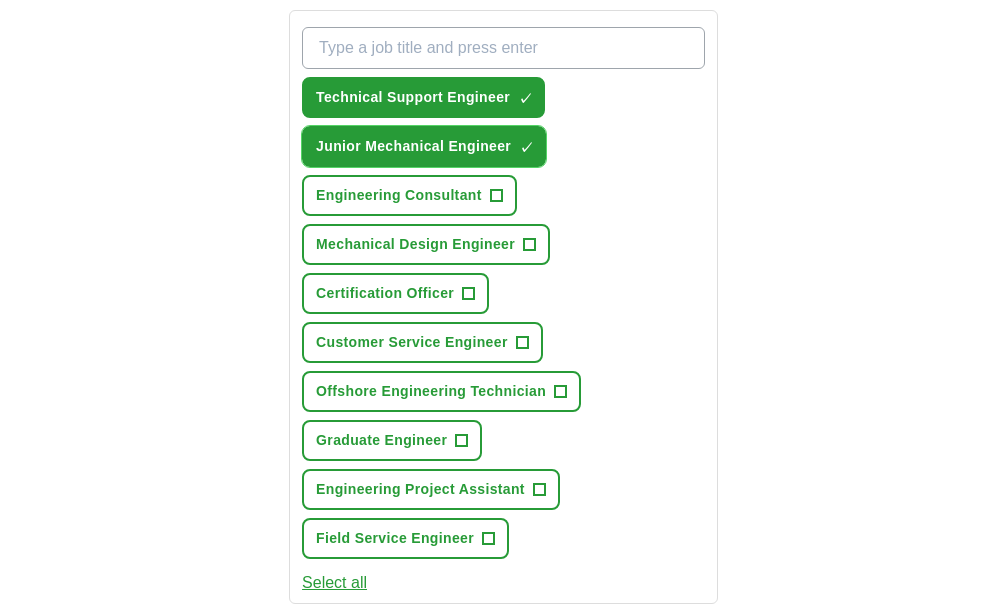 scroll, scrollTop: 801, scrollLeft: 0, axis: vertical 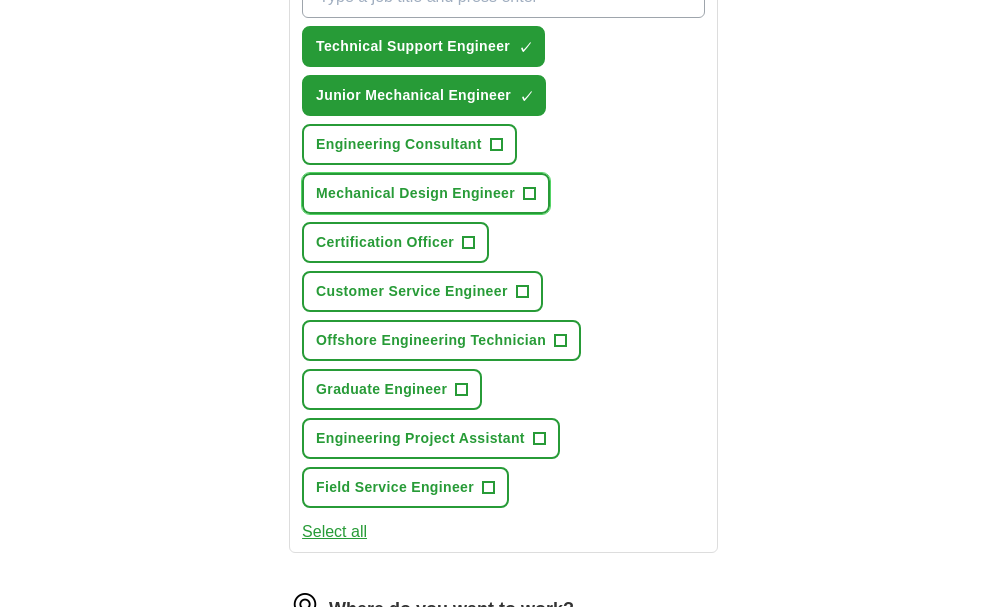 click on "+" at bounding box center (530, 194) 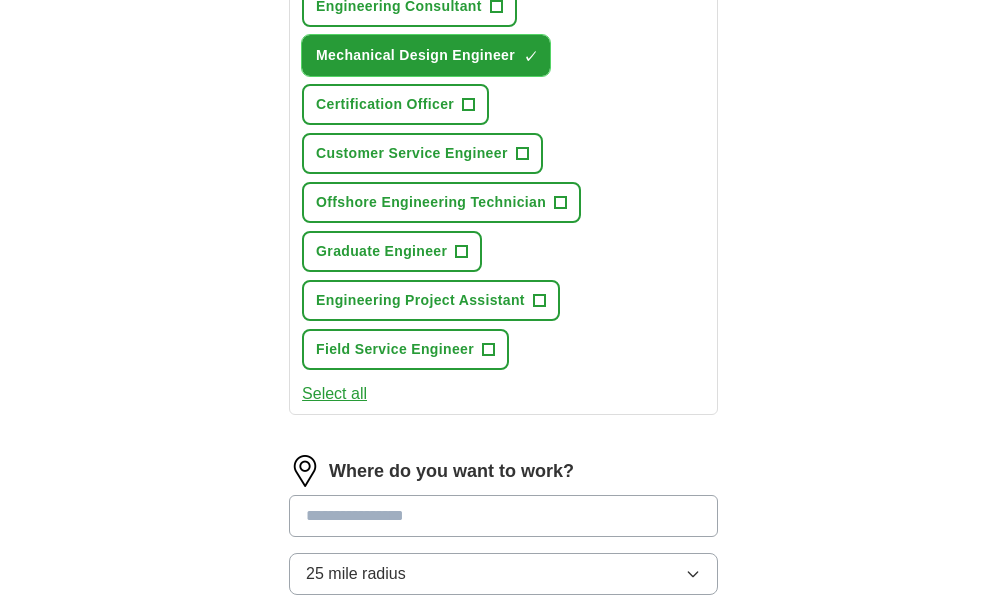 scroll, scrollTop: 942, scrollLeft: 0, axis: vertical 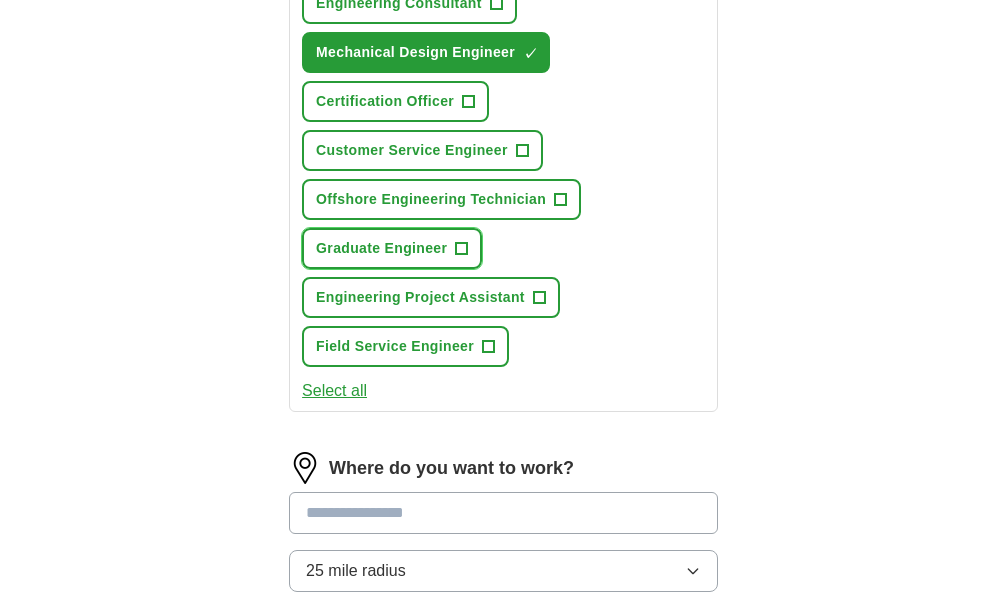 click on "+" at bounding box center (462, 249) 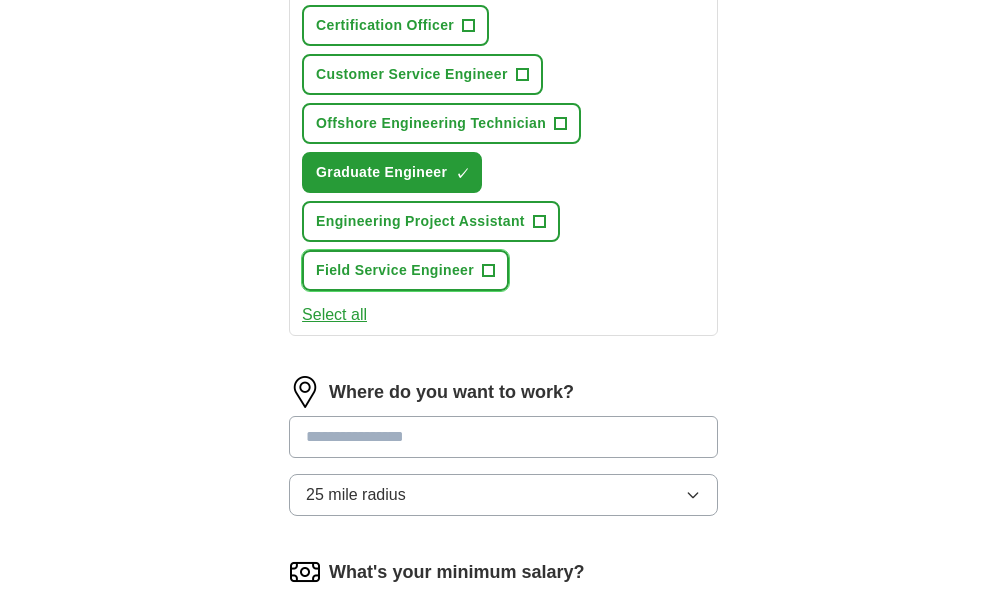 click on "Field Service Engineer +" at bounding box center [405, 270] 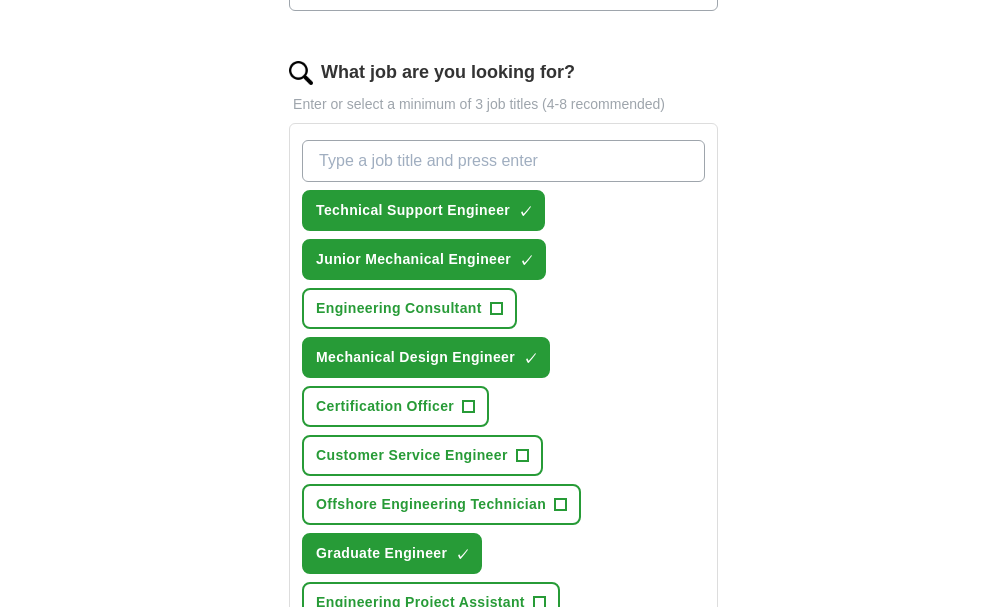 scroll, scrollTop: 628, scrollLeft: 0, axis: vertical 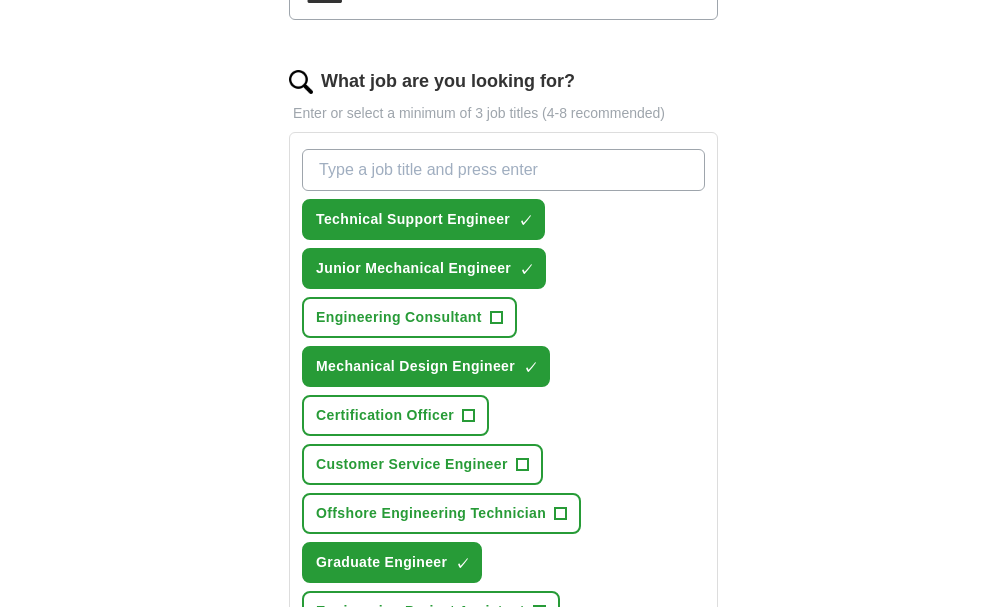 click on "What job are you looking for?" at bounding box center [503, 170] 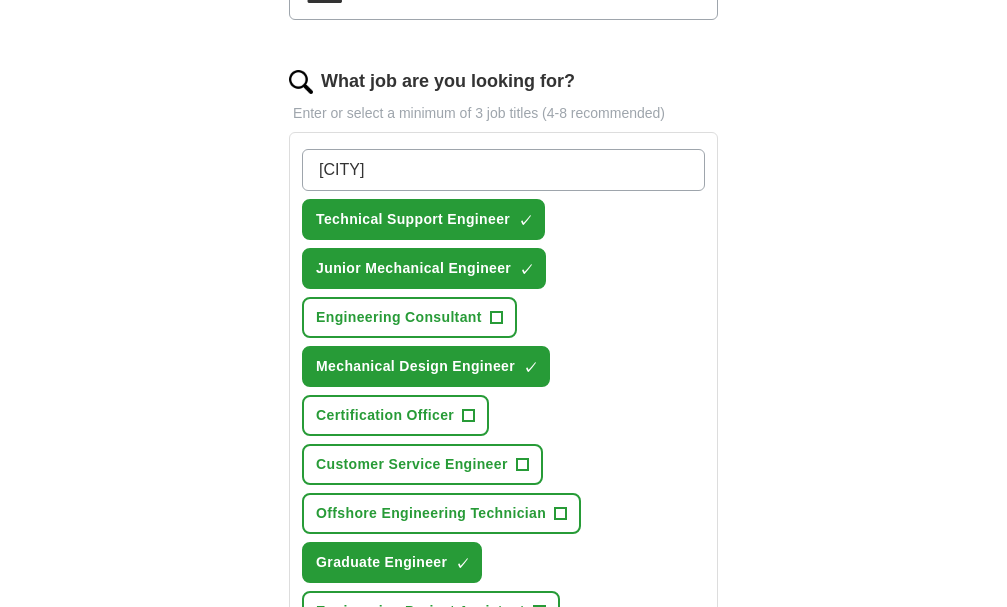type on "d" 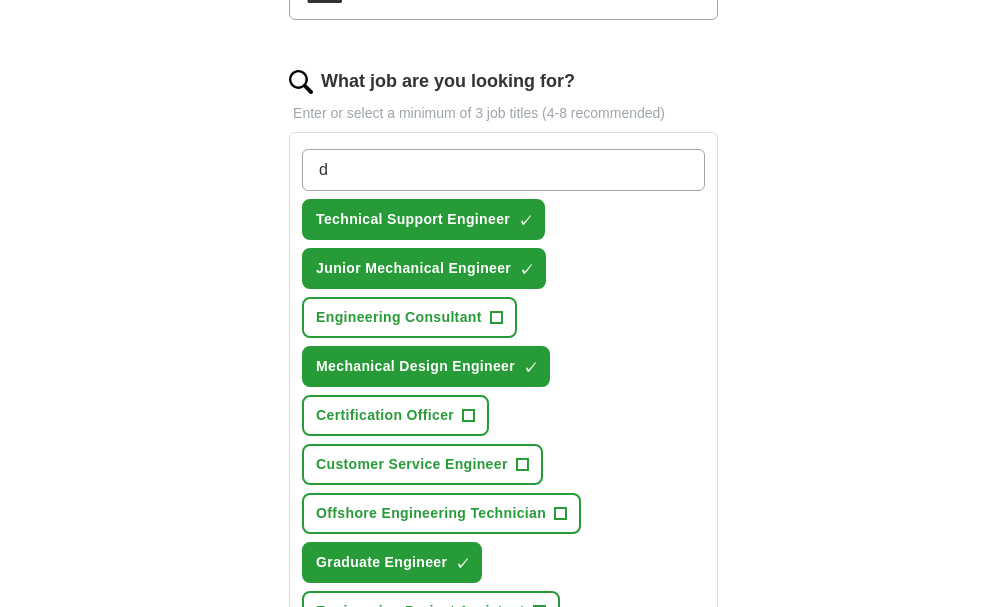 type 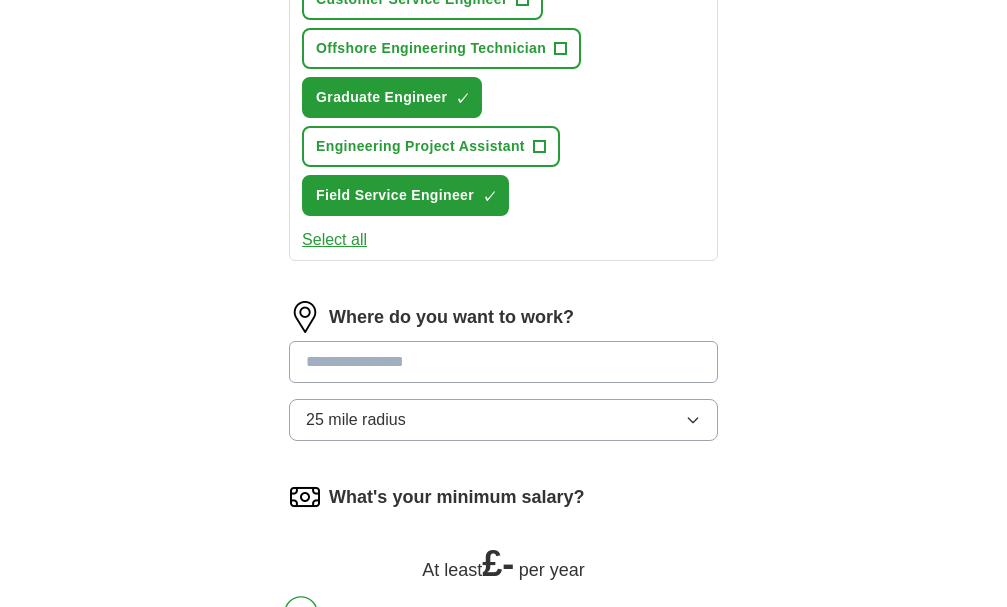 scroll, scrollTop: 1119, scrollLeft: 0, axis: vertical 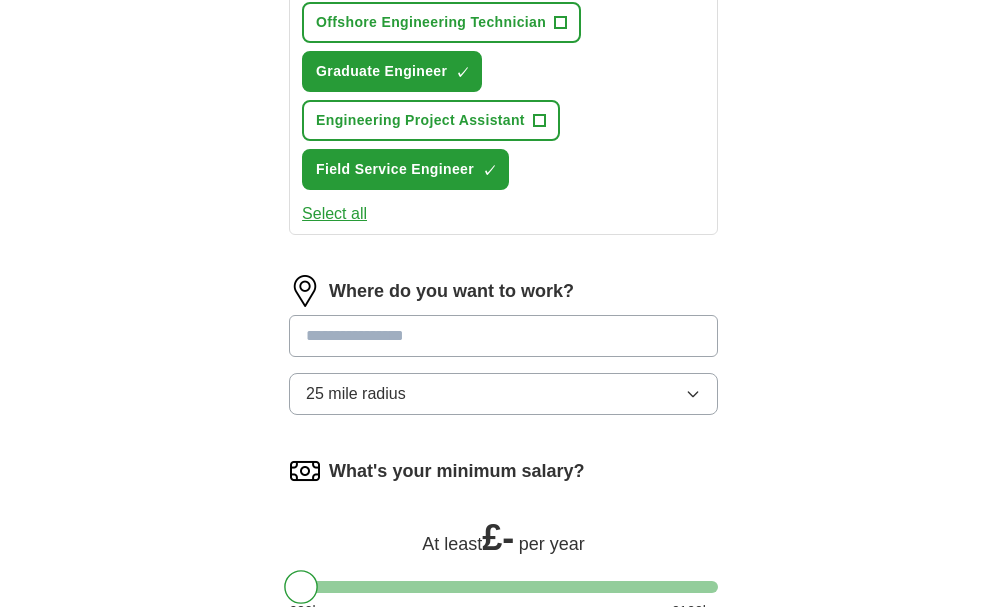 click at bounding box center (503, 336) 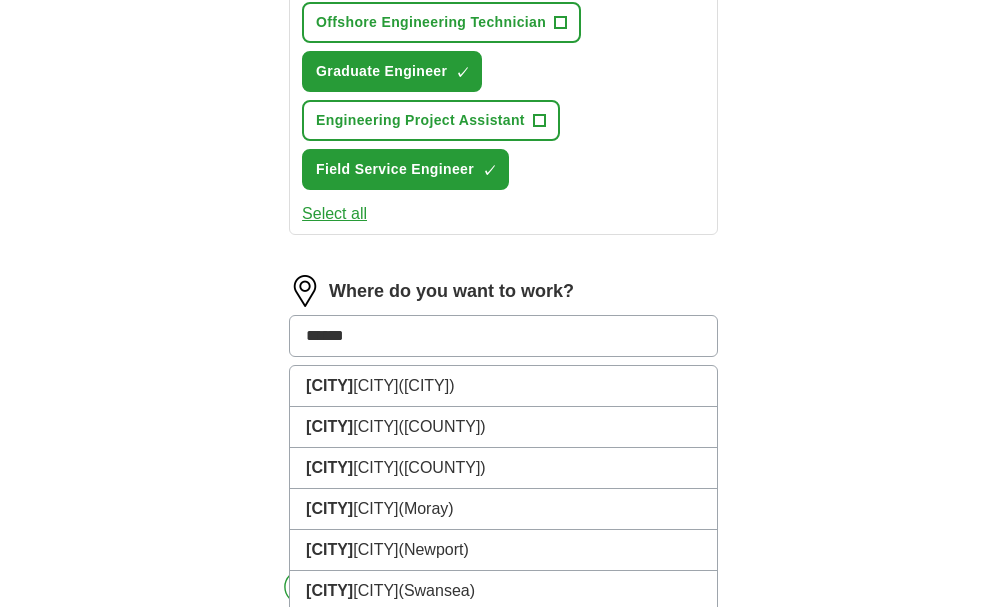 type on "*******" 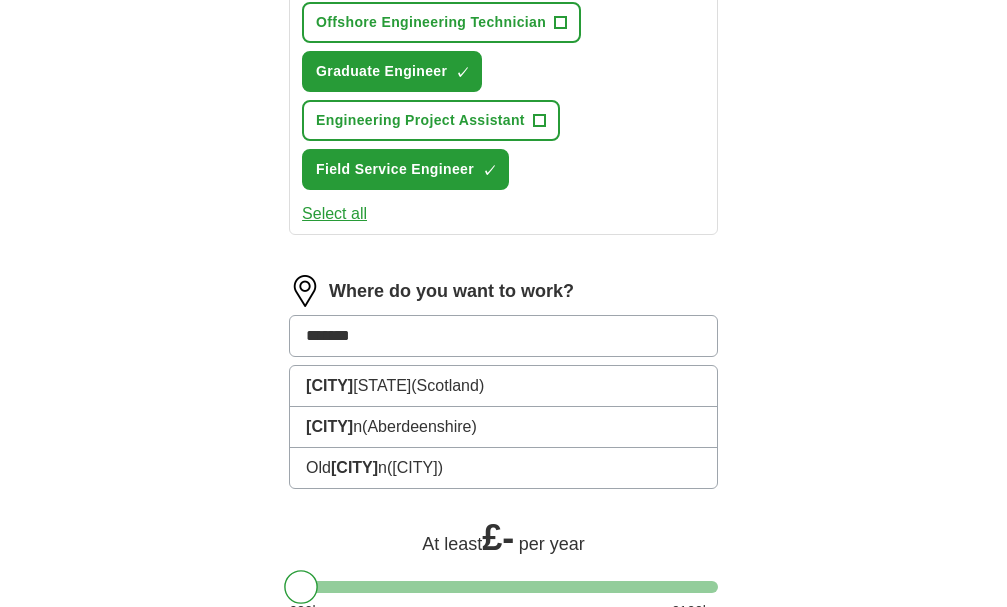 click on "[CITY]  ([STATE])" at bounding box center [503, 427] 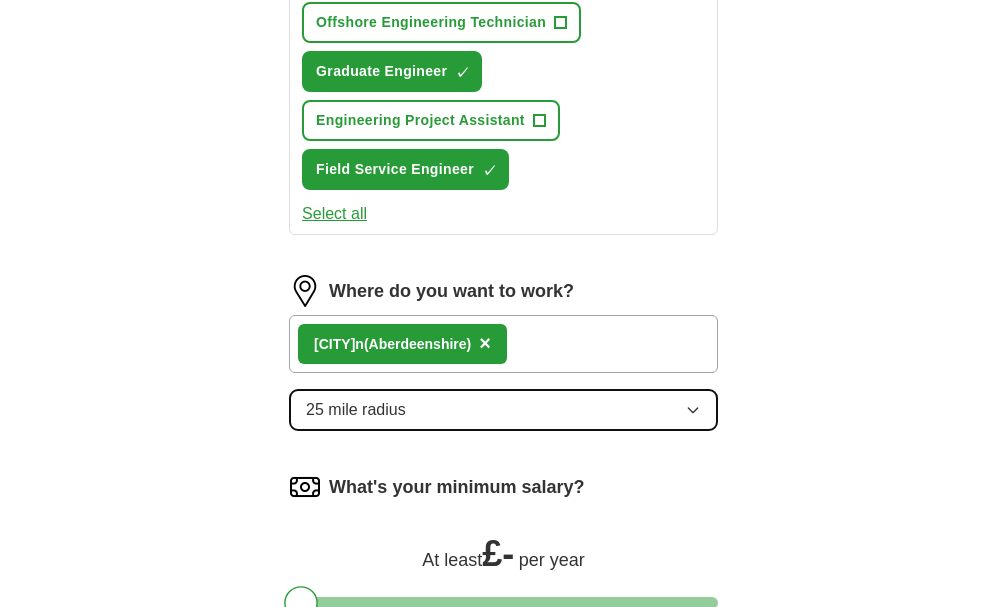 click on "25 mile radius" at bounding box center (503, 410) 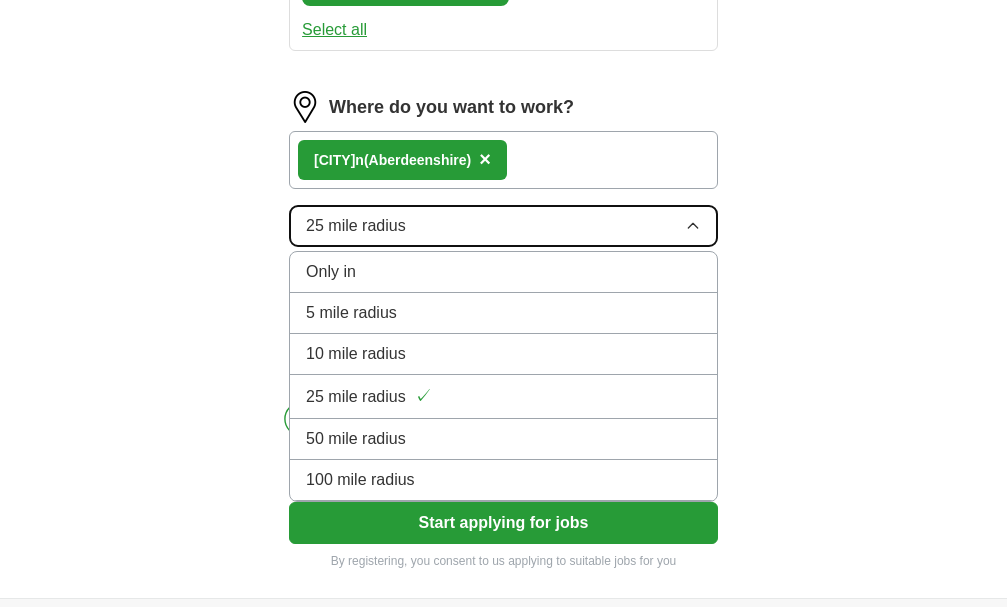 scroll, scrollTop: 1326, scrollLeft: 0, axis: vertical 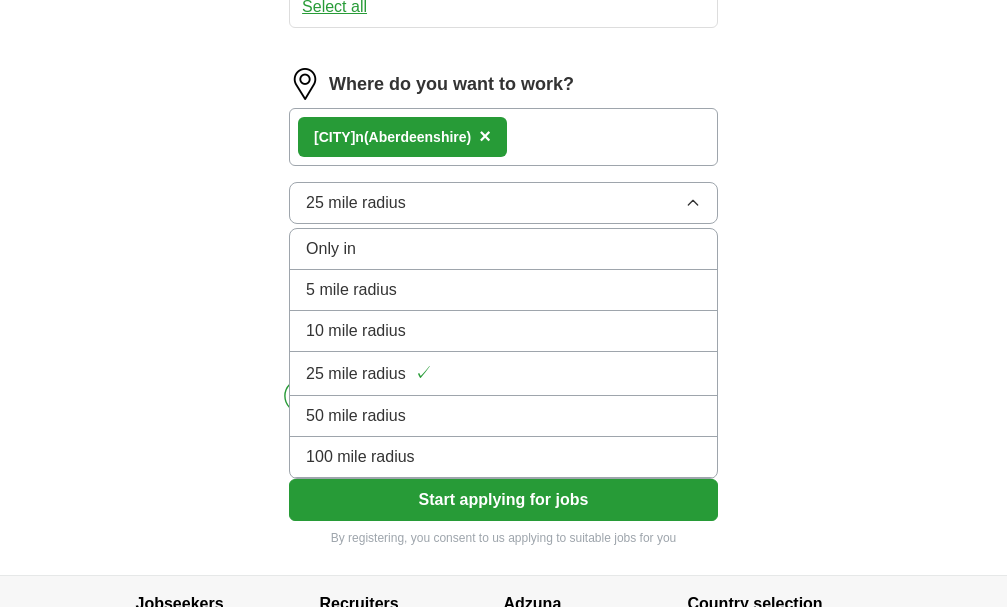click on "ApplyIQ Let ApplyIQ do the hard work of searching and applying for jobs. Just tell us what you're looking for, and we'll do the rest. Select a CV FAEQCV.pdf 17/07/2025, 18:32 Upload a different CV By uploading your CV you agree to our T&Cs and Privacy Notice. First Name [FIRST] Last Name [LAST] What job are you looking for? Enter or select a minimum of 3 job titles (4-8 recommended) Technical Support Engineer ✓ × Junior Mechanical Engineer ✓ × Engineering Consultant + Mechanical Design Engineer ✓ × Certification Officer + Customer Service Engineer + Offshore Engineering Technician + Graduate Engineer ✓ × Engineering Project Assistant + Field Service Engineer ✓ × Select all Where do you want to work? [CITY] ([STATE]) × 25 mile radius Only in 5 mile radius 10 mile radius 25 mile radius ✓ 50 mile radius 100 mile radius What's your minimum salary? At least £ - per year £ 20 k £ 100 k+ Start applying for jobs" at bounding box center (504, -345) 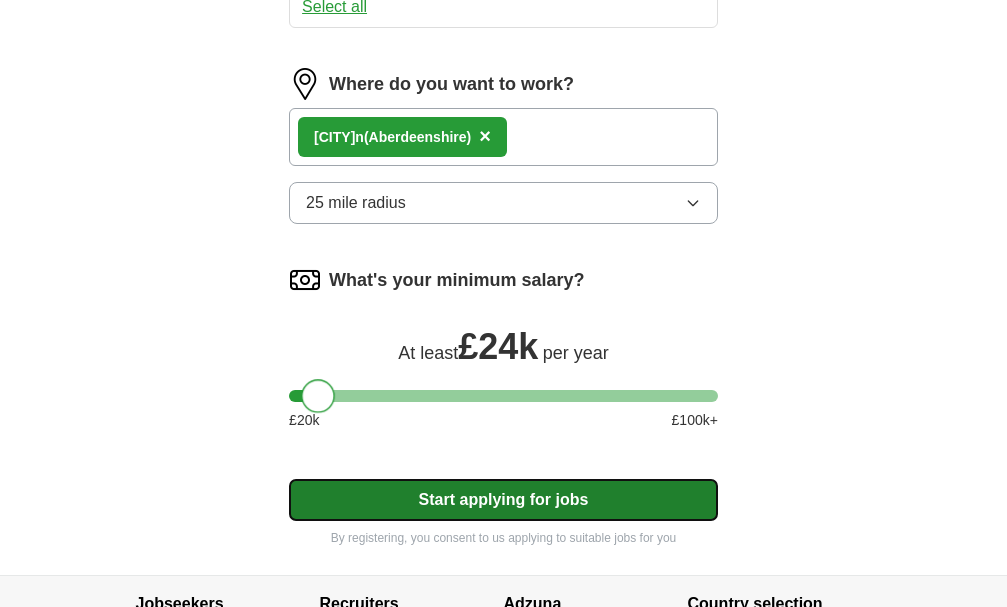 click on "Start applying for jobs" at bounding box center (503, 500) 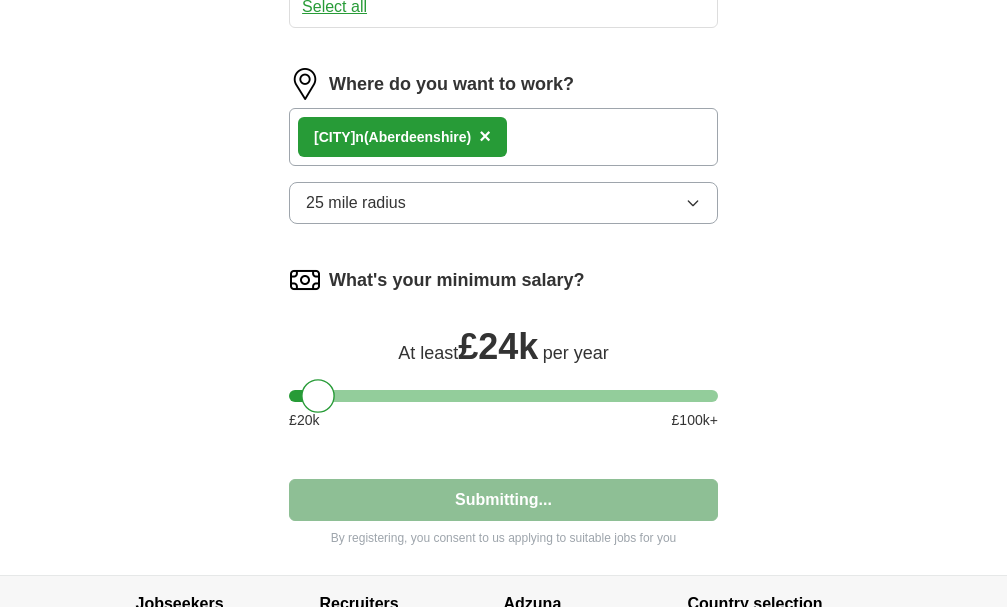 select on "**" 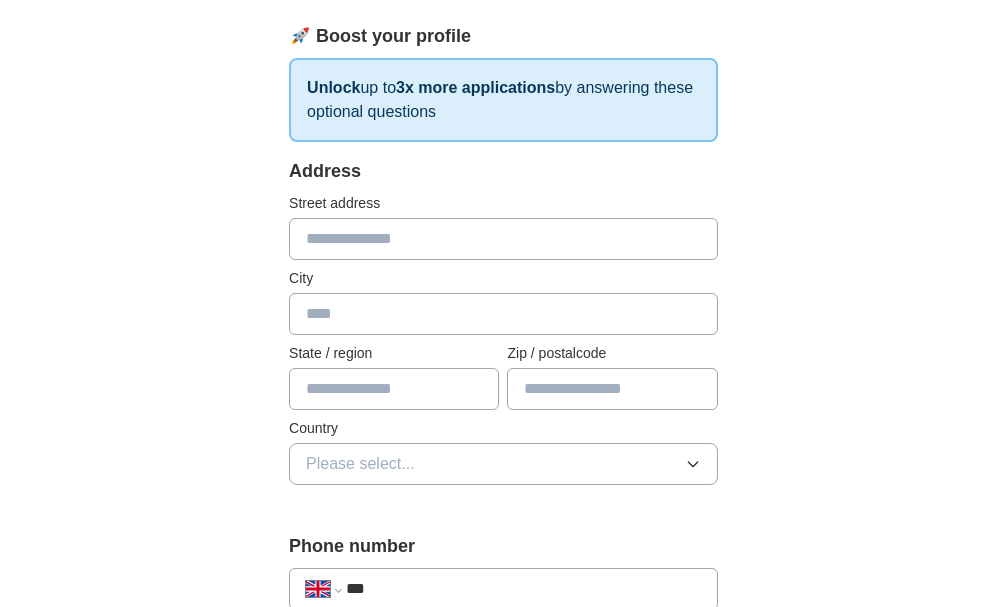 scroll, scrollTop: 306, scrollLeft: 0, axis: vertical 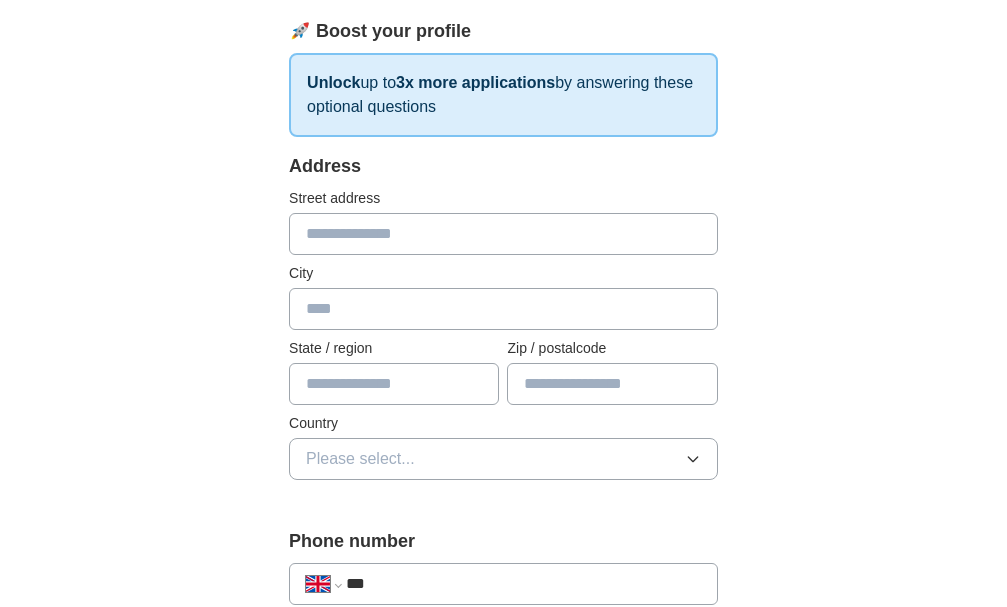 click at bounding box center (503, 234) 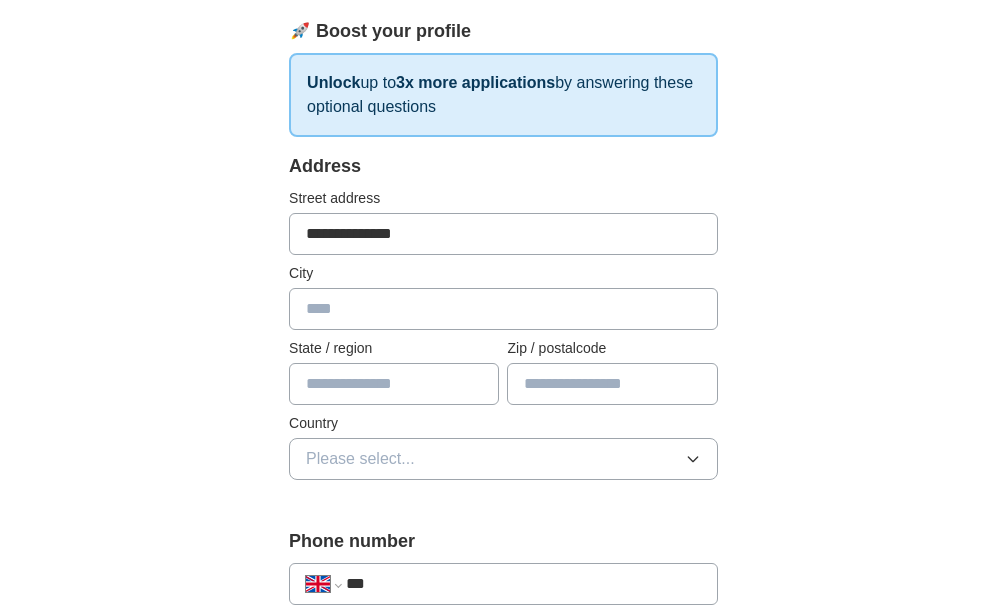 type on "**********" 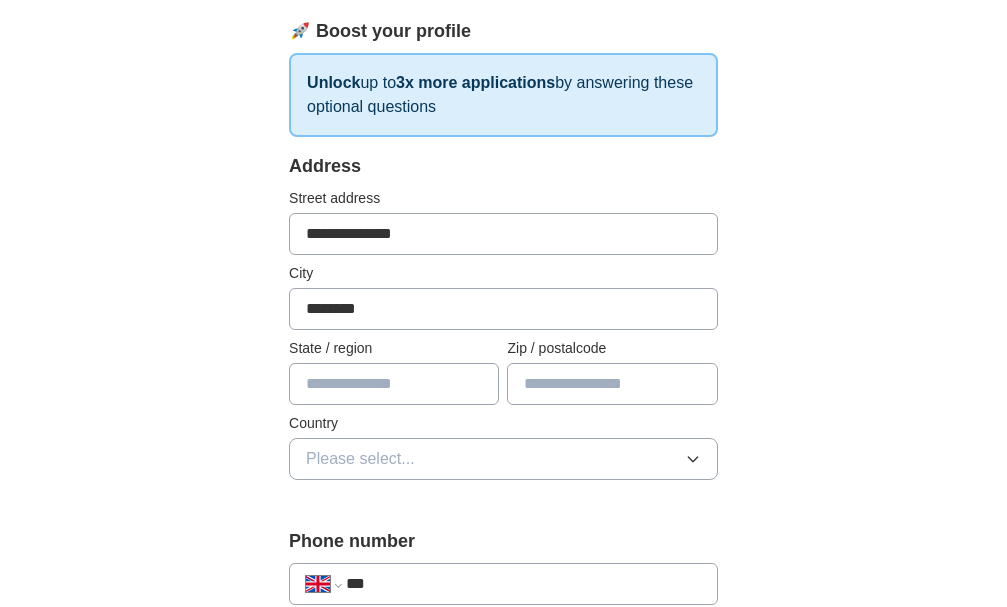 type on "********" 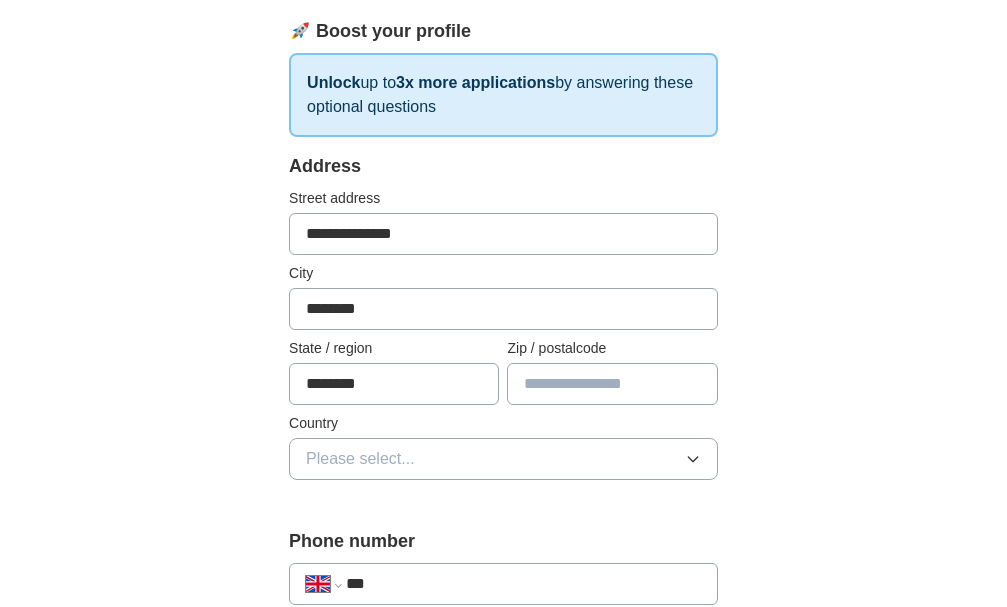 type on "********" 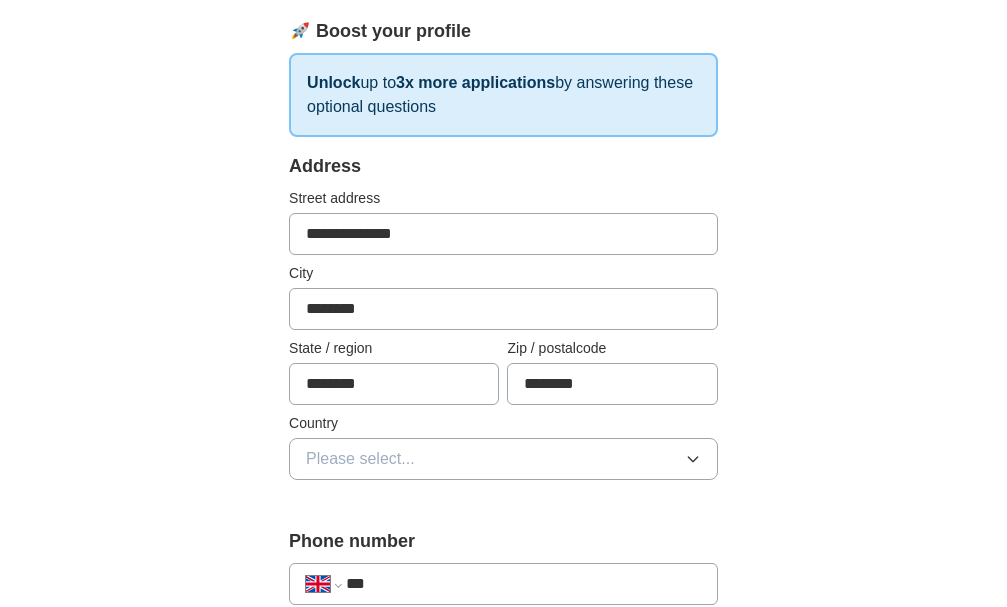 type on "********" 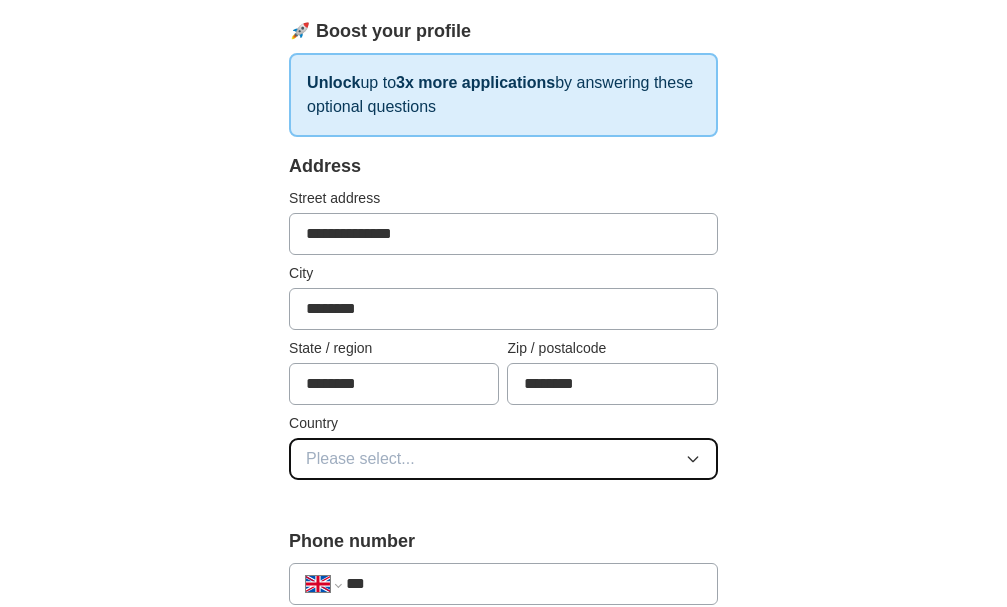 click on "Please select..." at bounding box center [503, 459] 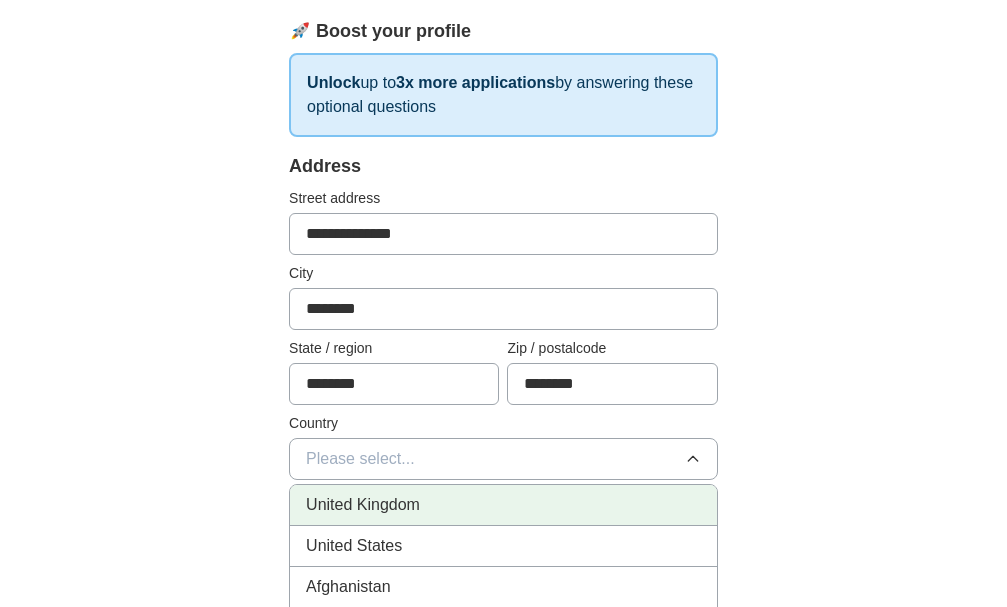 click on "United Kingdom" at bounding box center (503, 505) 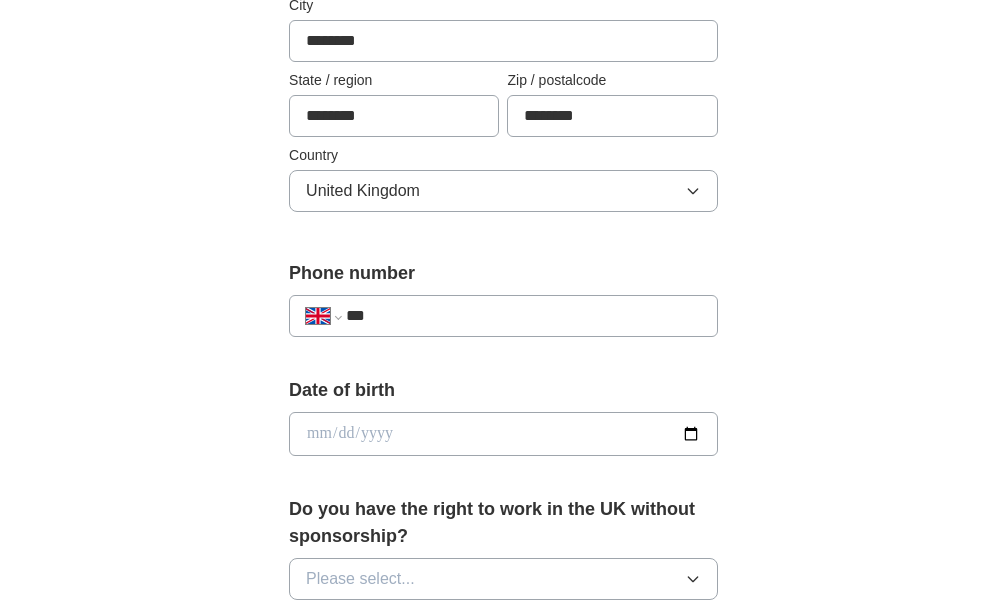 scroll, scrollTop: 591, scrollLeft: 0, axis: vertical 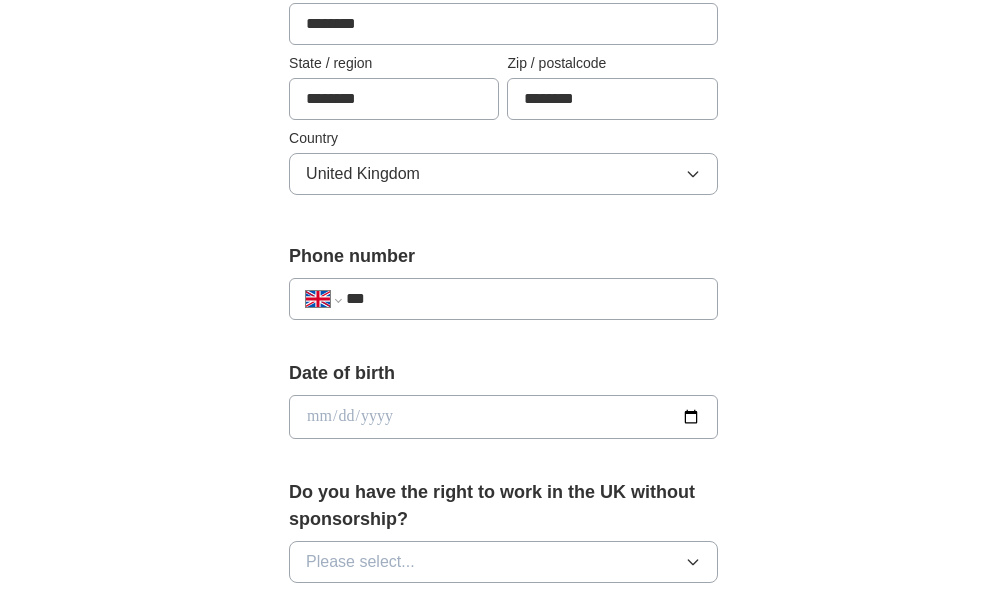 click on "***" at bounding box center [523, 299] 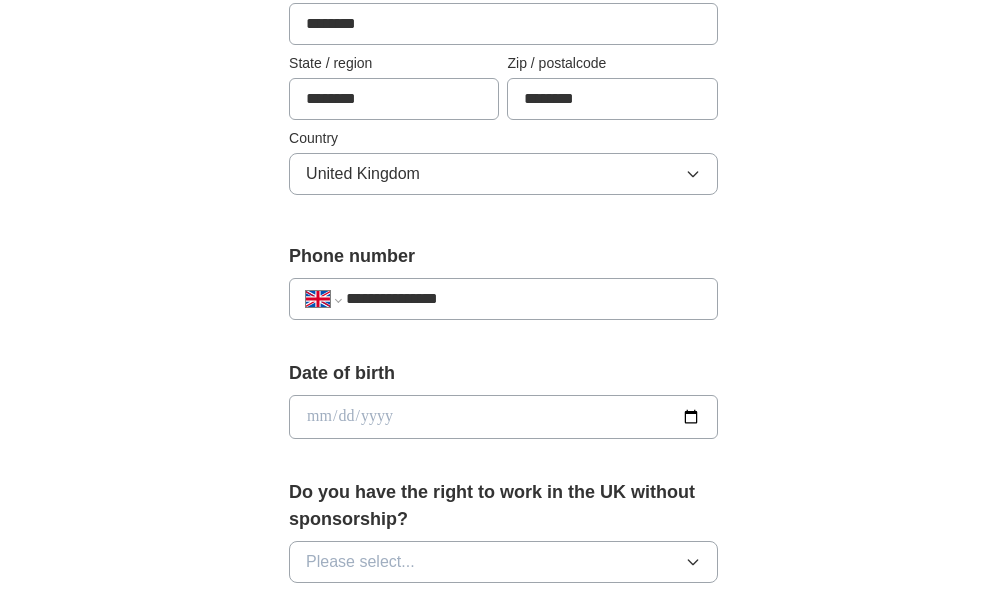 type on "**********" 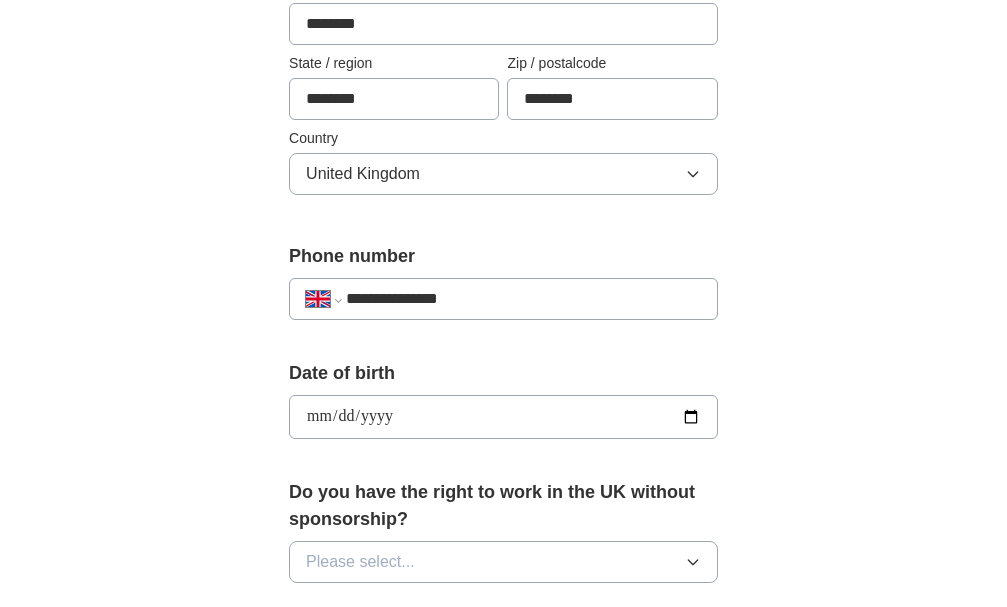 type on "**********" 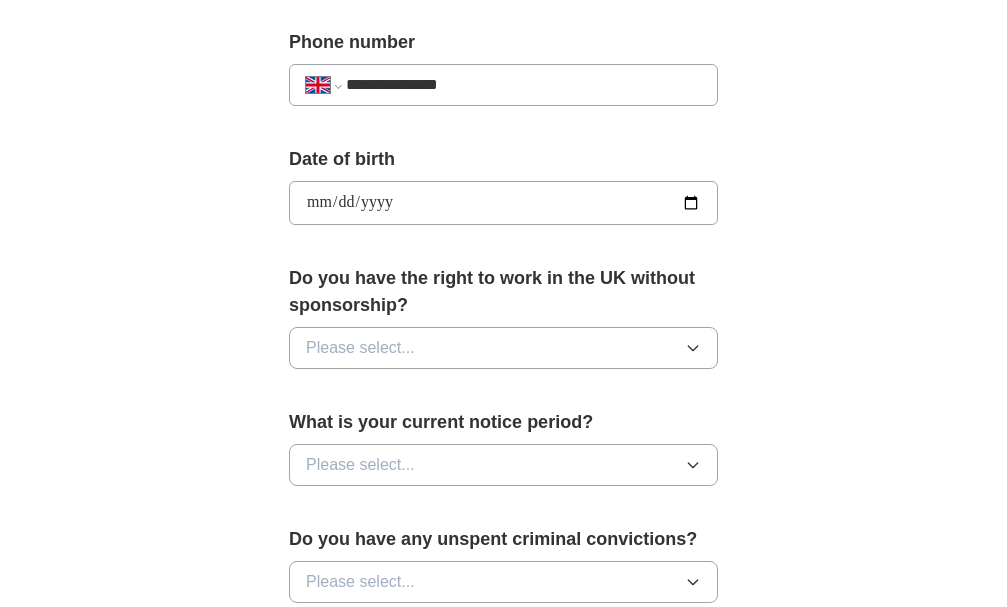 scroll, scrollTop: 824, scrollLeft: 0, axis: vertical 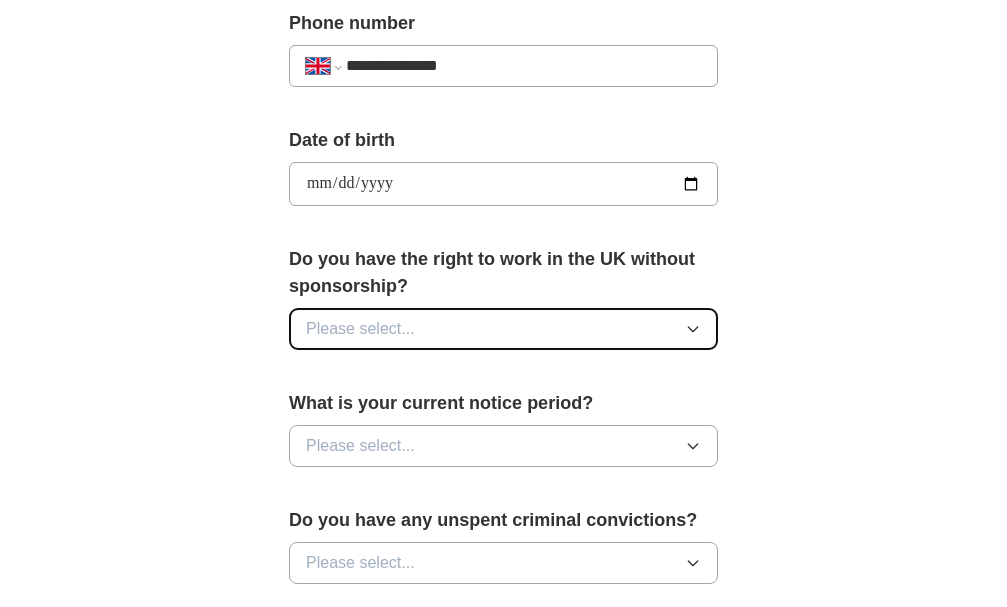 type 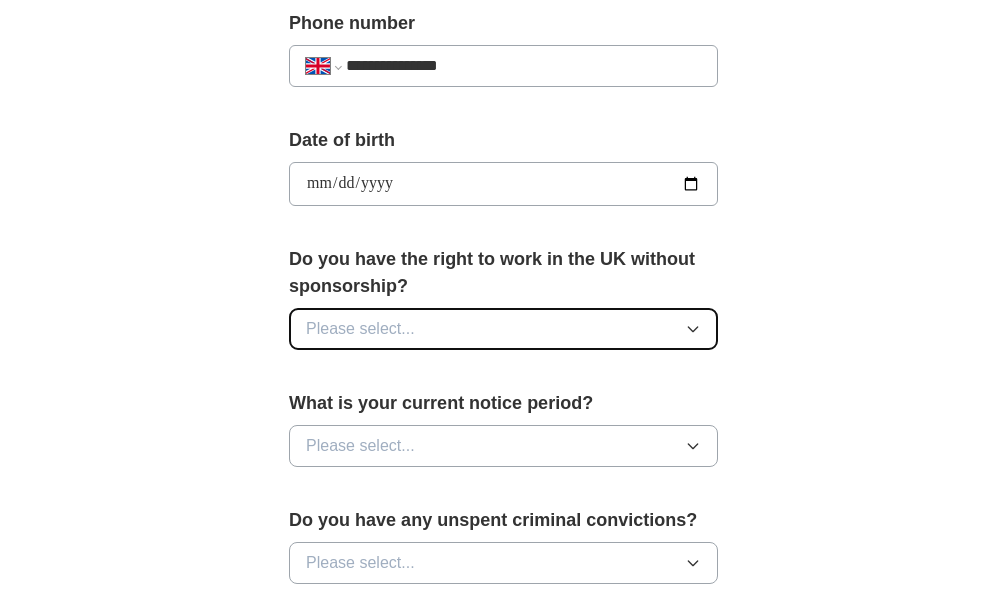 click on "Please select..." at bounding box center [503, 329] 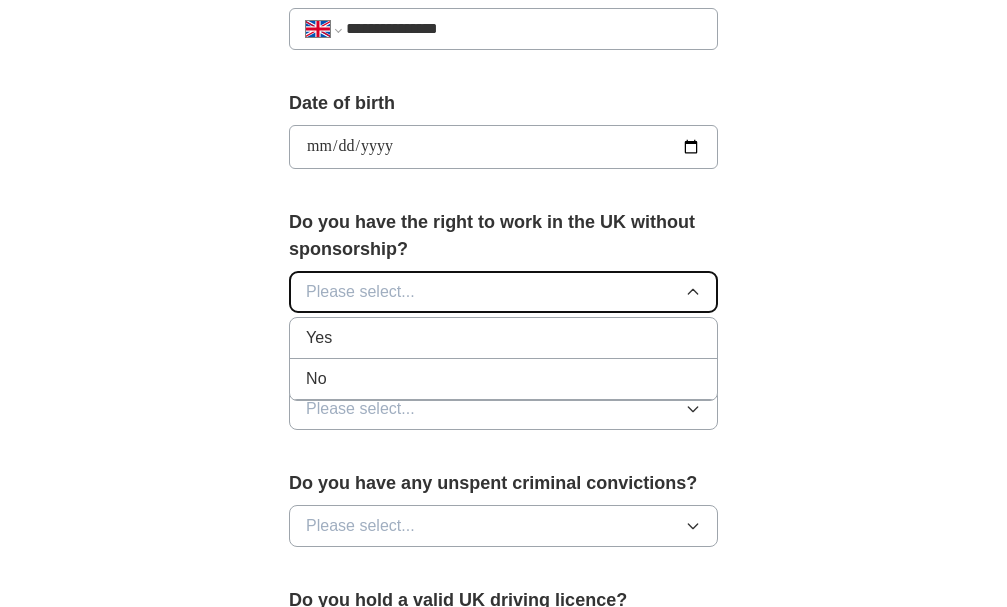 scroll, scrollTop: 864, scrollLeft: 0, axis: vertical 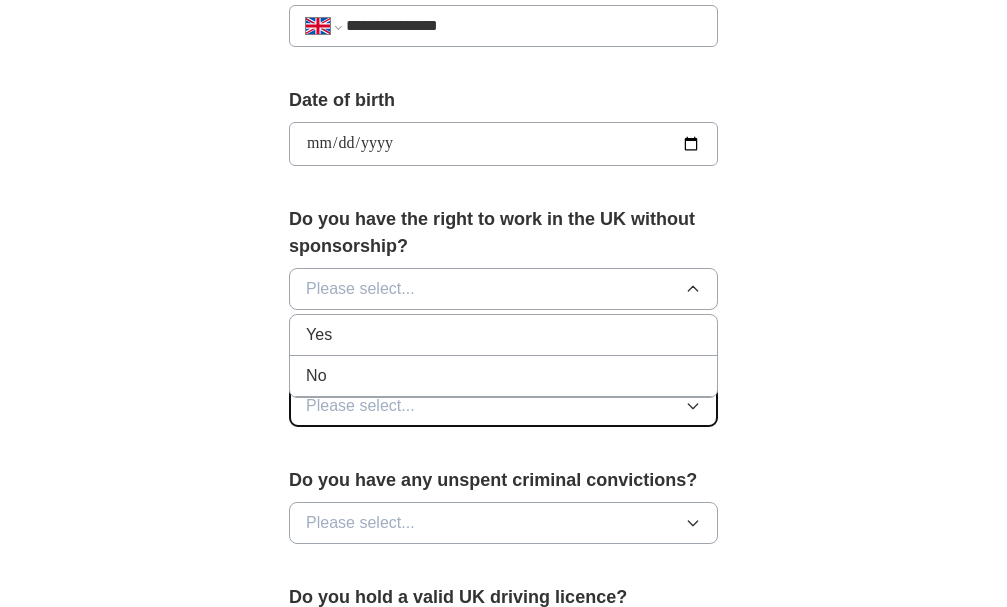 type 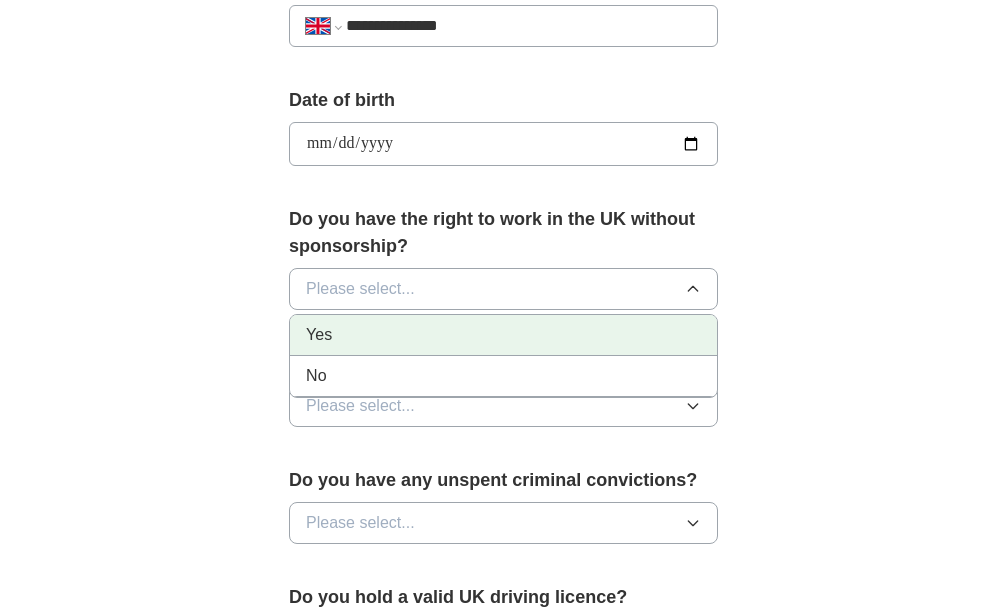 click on "Yes" at bounding box center (503, 335) 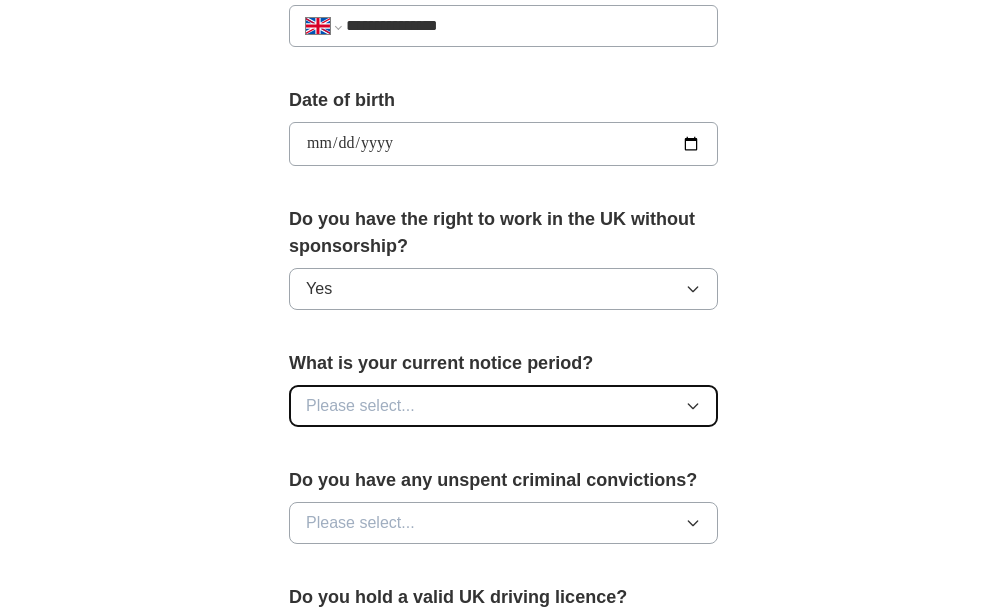 click on "Please select..." at bounding box center [503, 406] 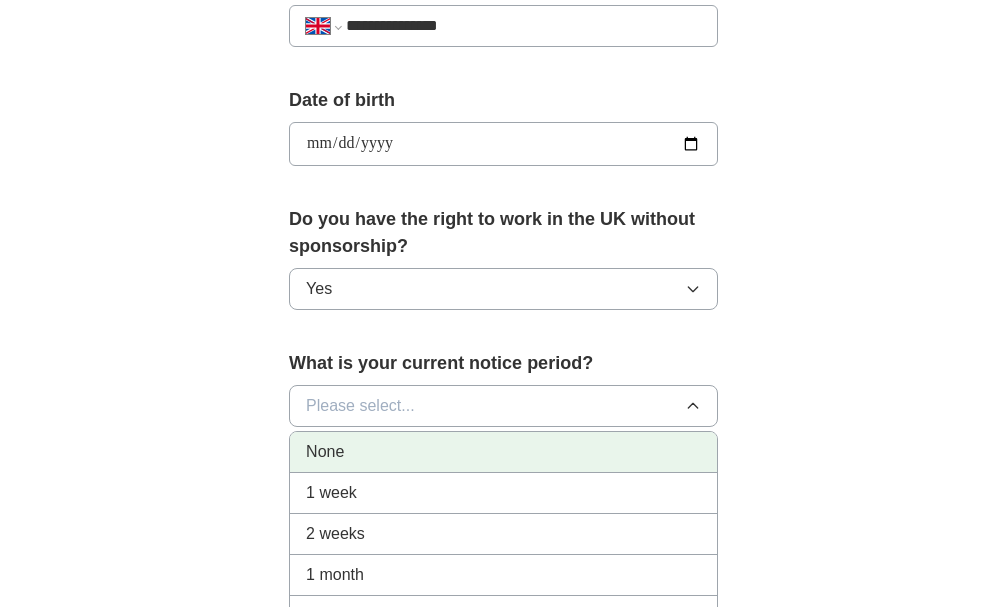 click on "None" at bounding box center (503, 452) 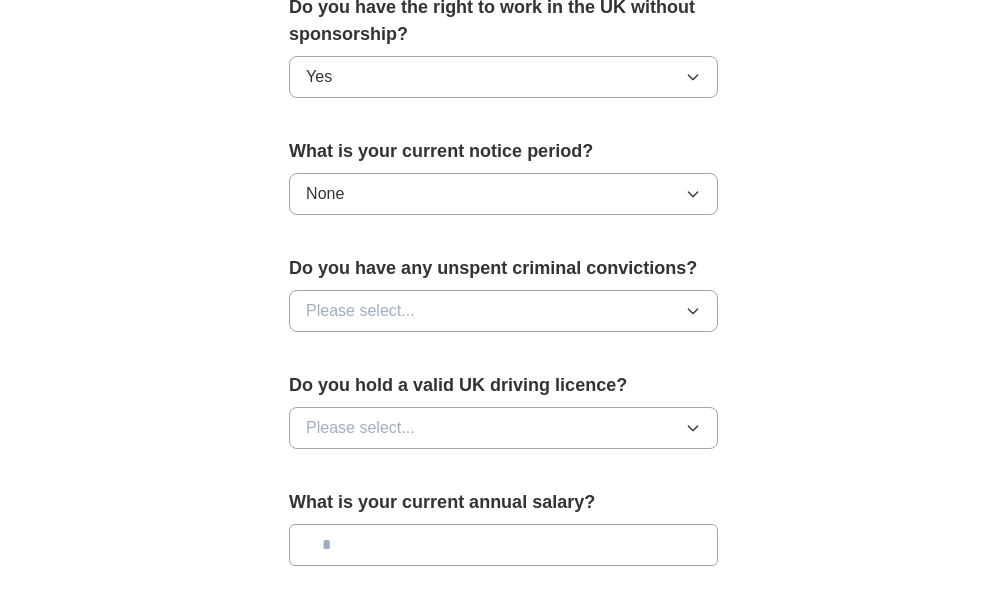 scroll, scrollTop: 1118, scrollLeft: 0, axis: vertical 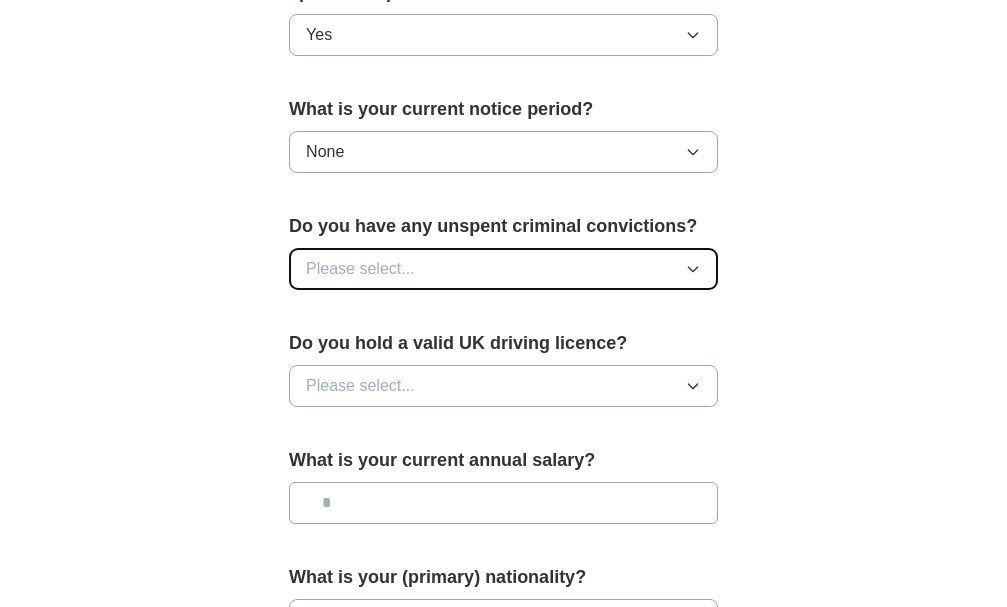 click 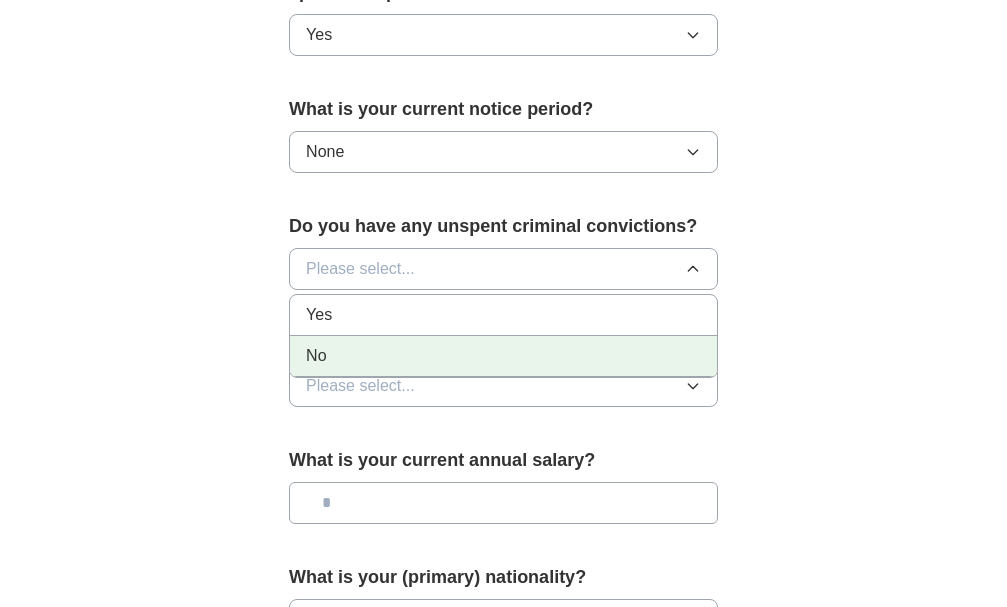 click on "No" at bounding box center (503, 356) 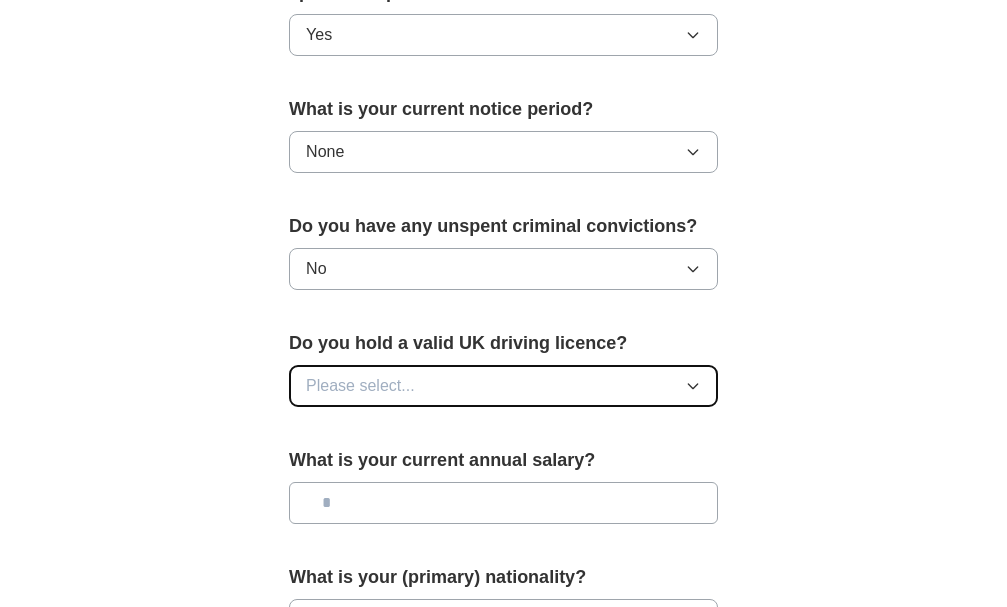 click on "Please select..." at bounding box center (503, 386) 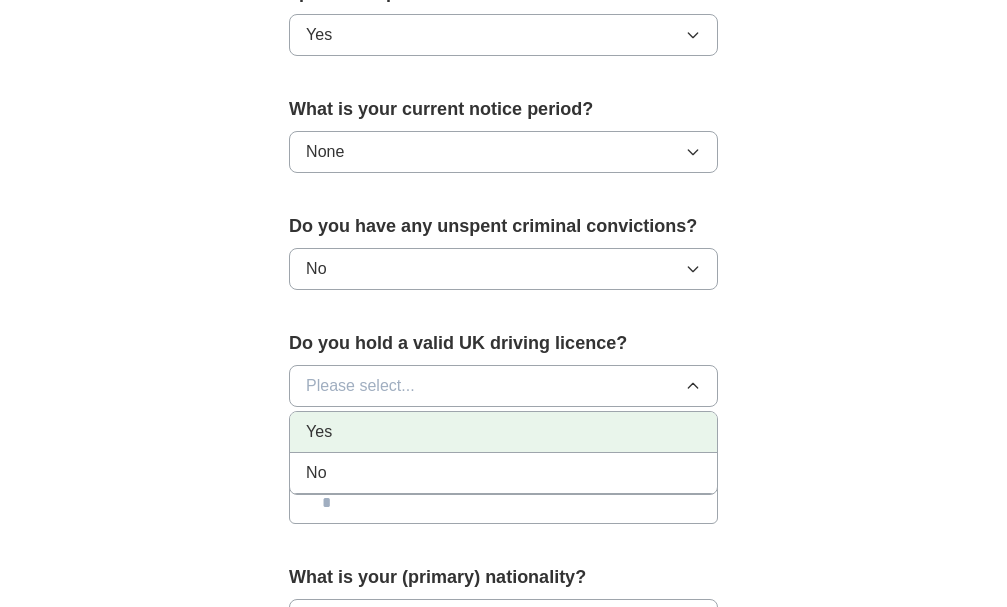 click on "Yes" at bounding box center [503, 432] 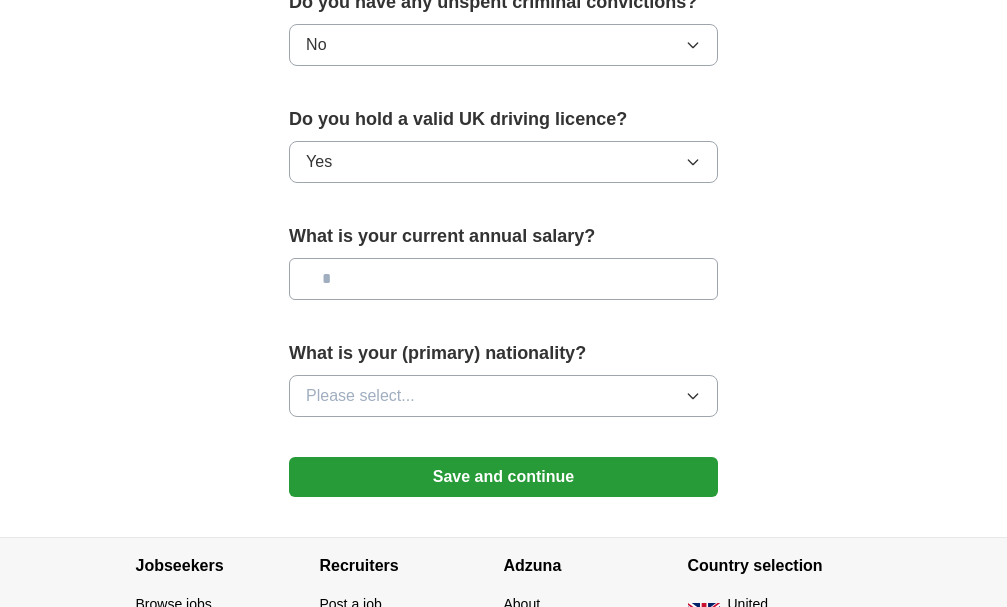 scroll, scrollTop: 1345, scrollLeft: 0, axis: vertical 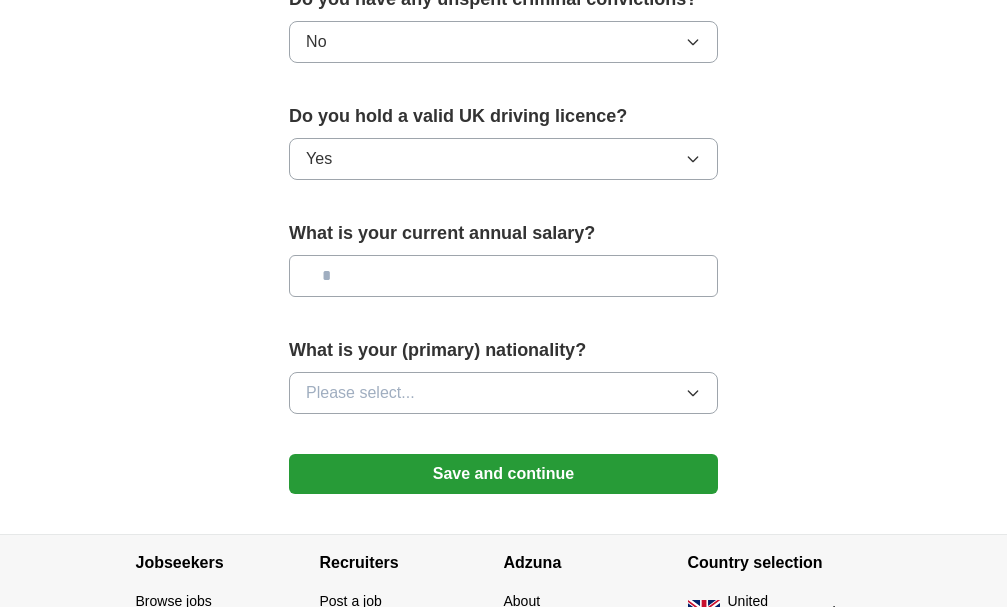 click at bounding box center (503, 276) 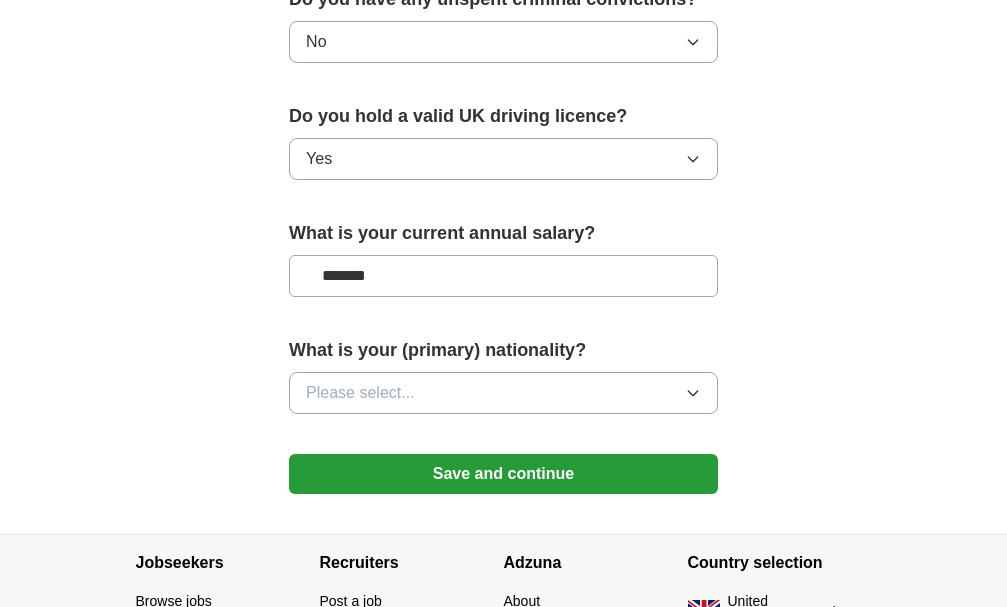type on "*******" 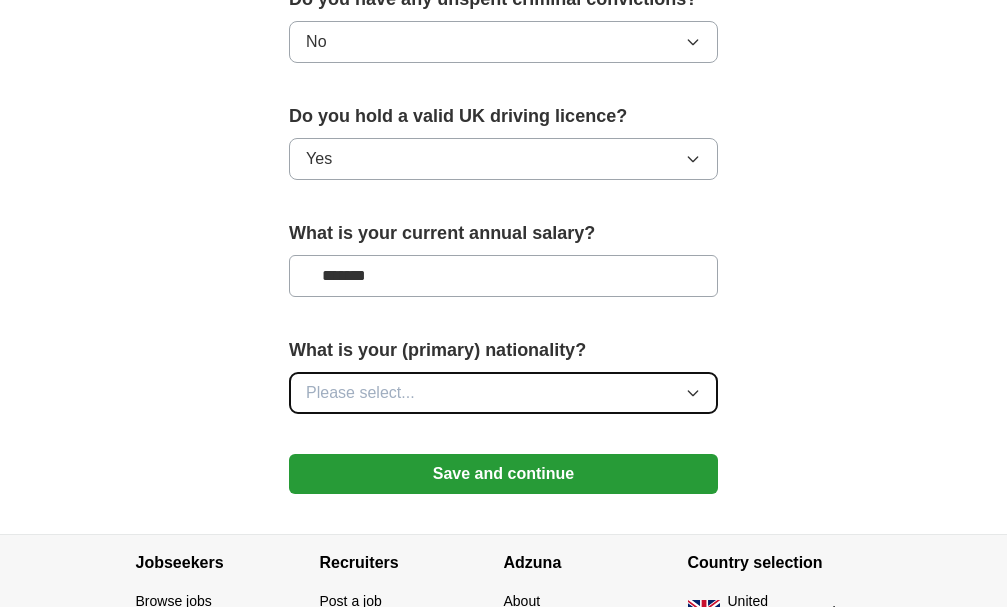 click on "Please select..." at bounding box center (503, 393) 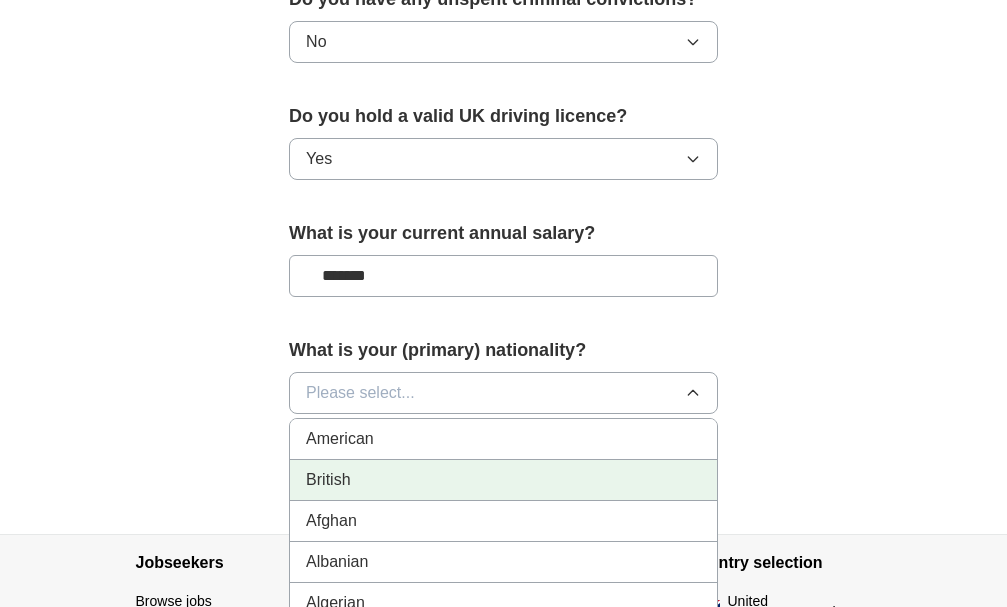 click on "British" at bounding box center (503, 480) 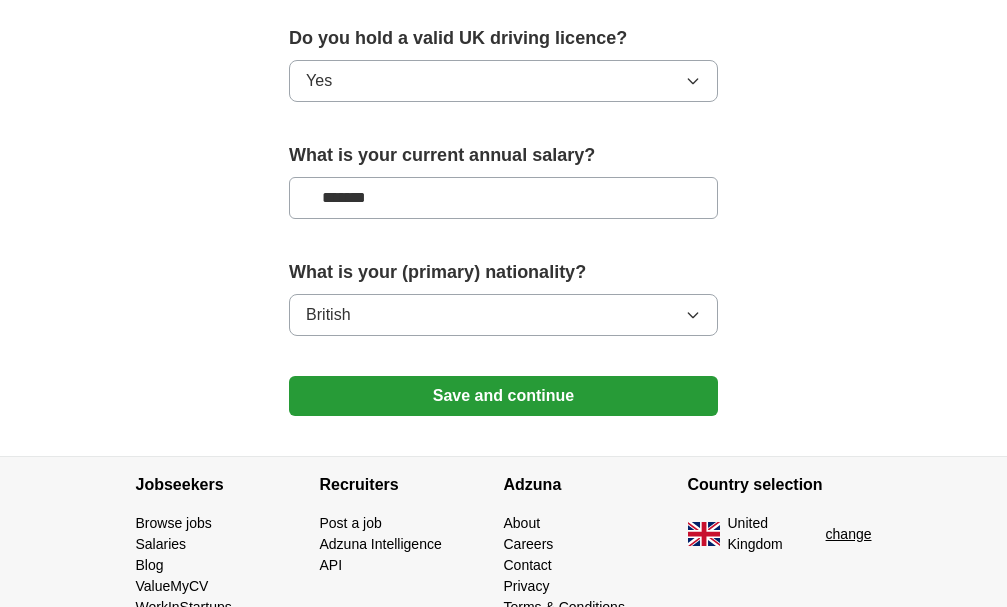 scroll, scrollTop: 1469, scrollLeft: 0, axis: vertical 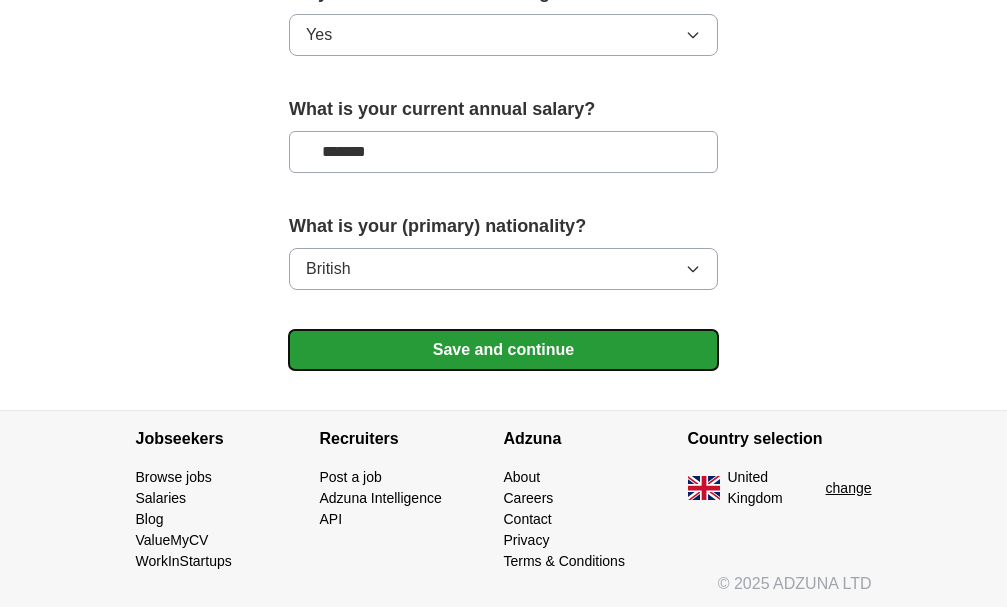 click on "Save and continue" at bounding box center (503, 350) 